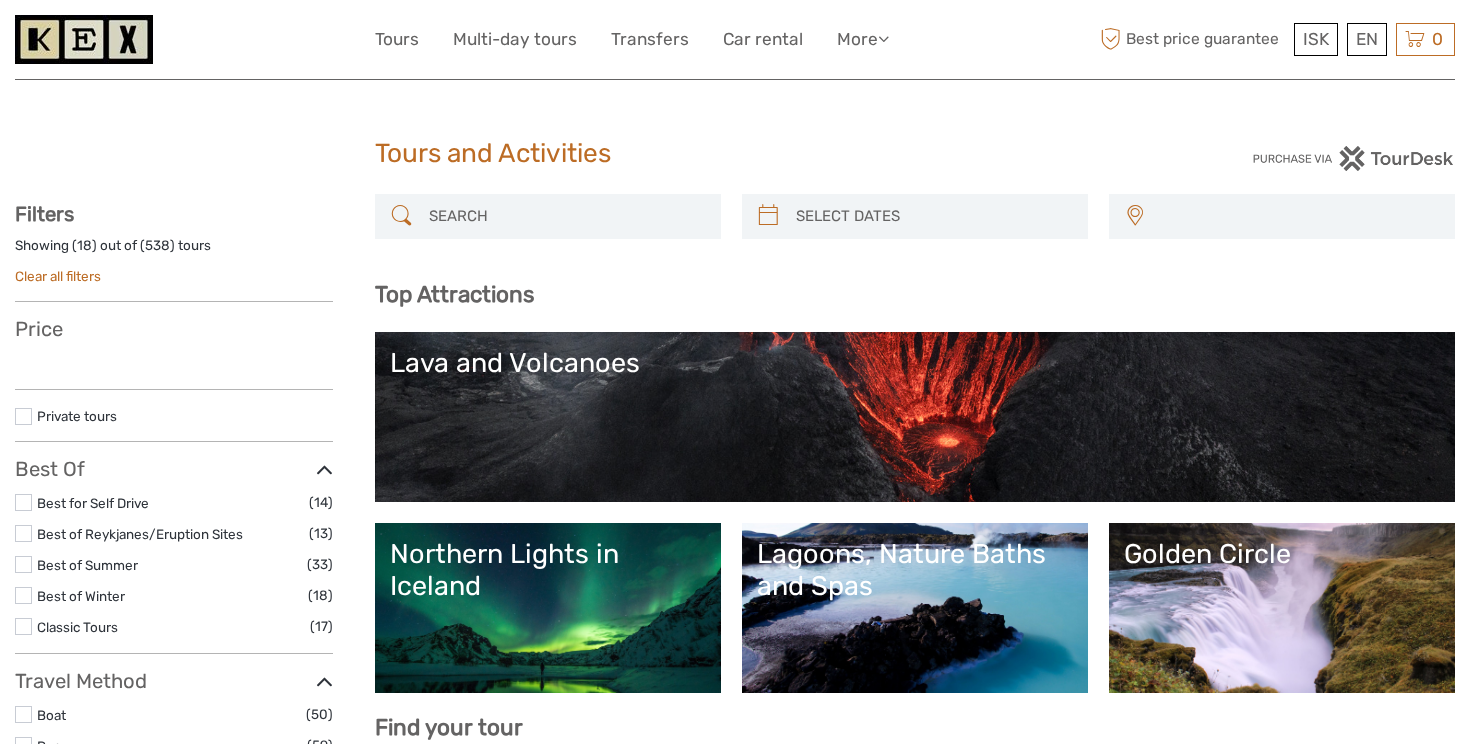 select 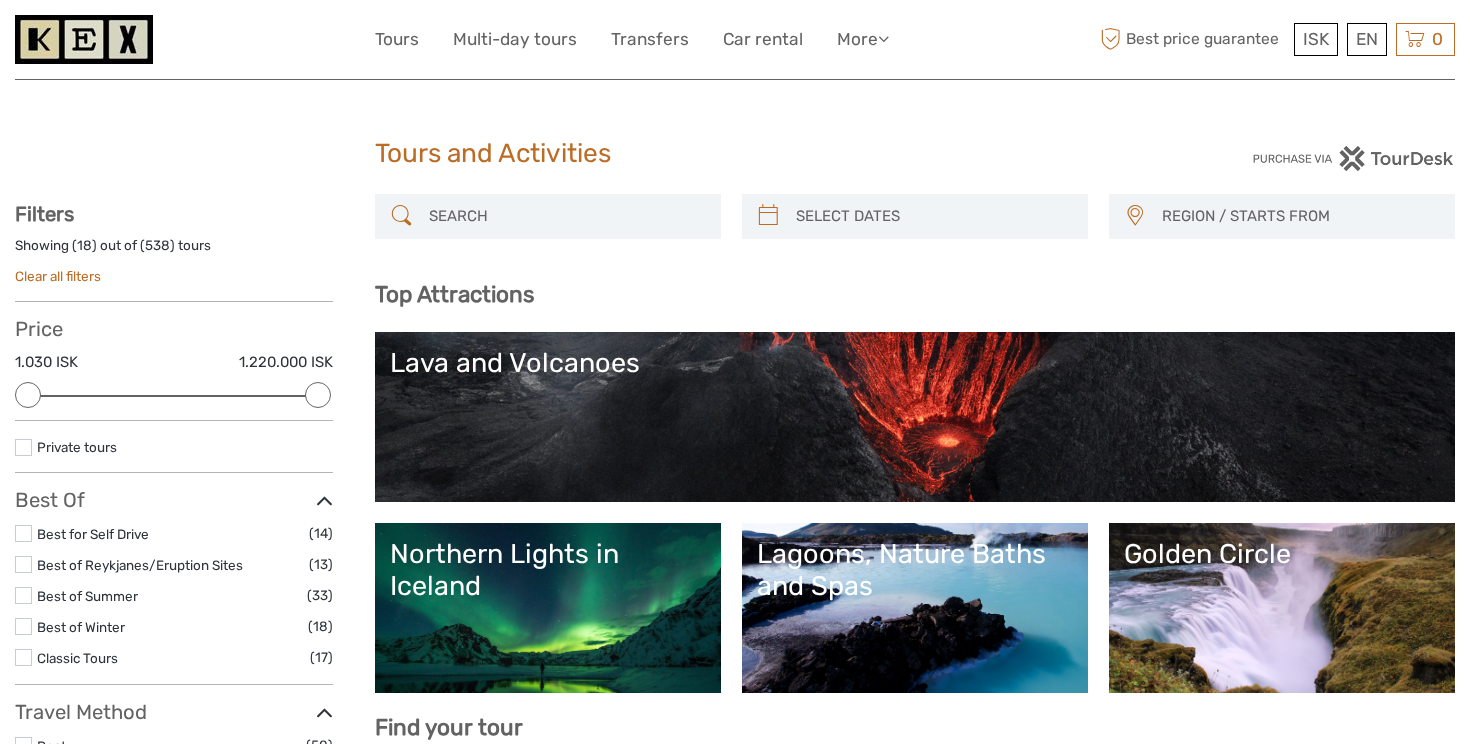 scroll, scrollTop: 0, scrollLeft: 0, axis: both 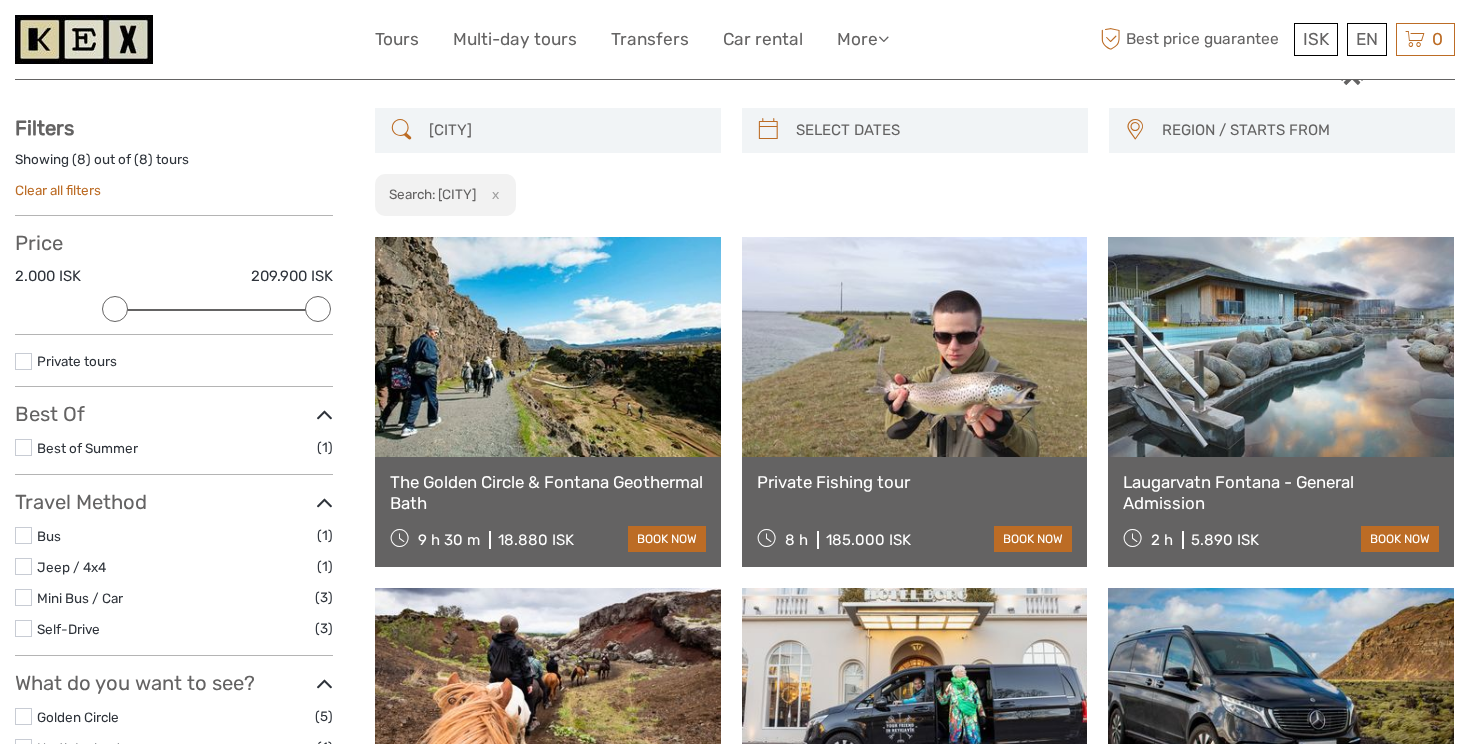 type on "Laugarvatn" 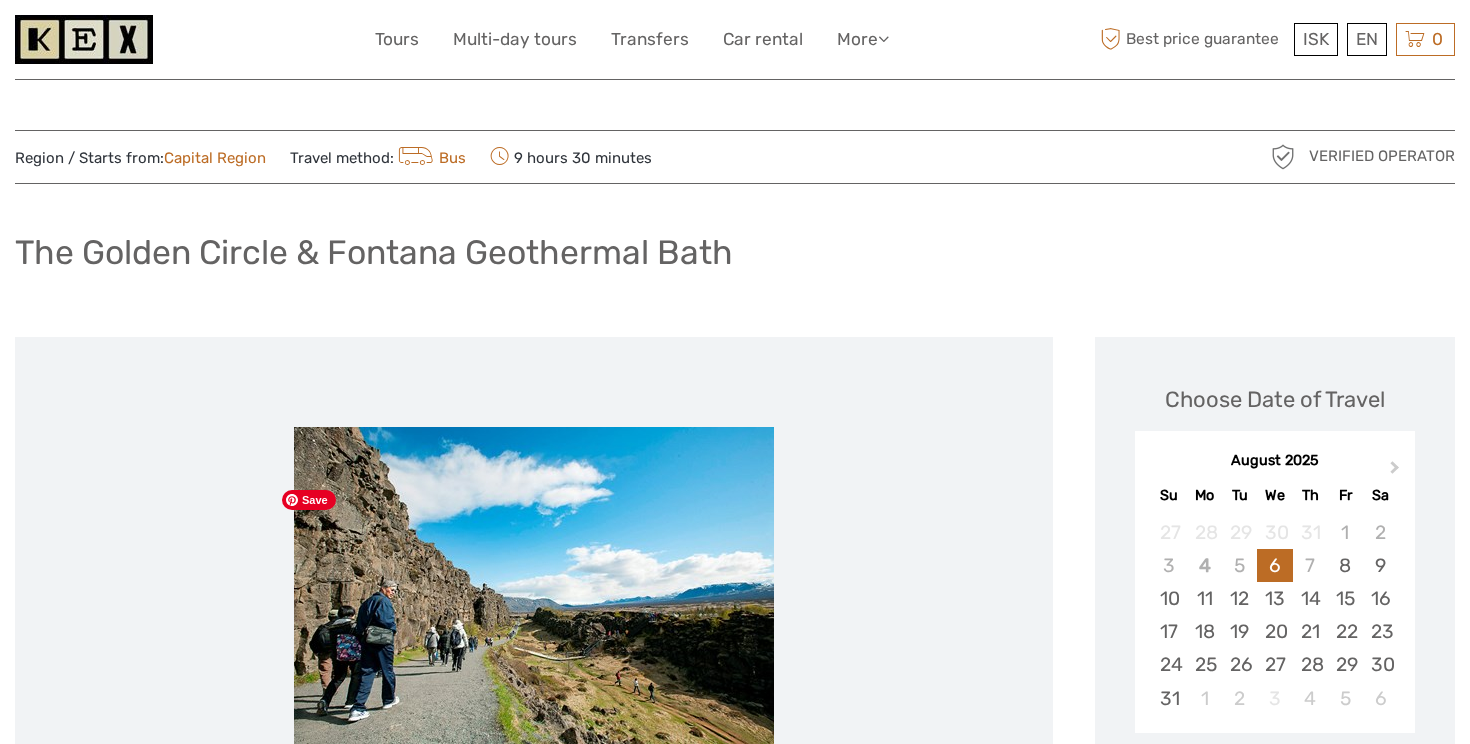 scroll, scrollTop: 127, scrollLeft: 0, axis: vertical 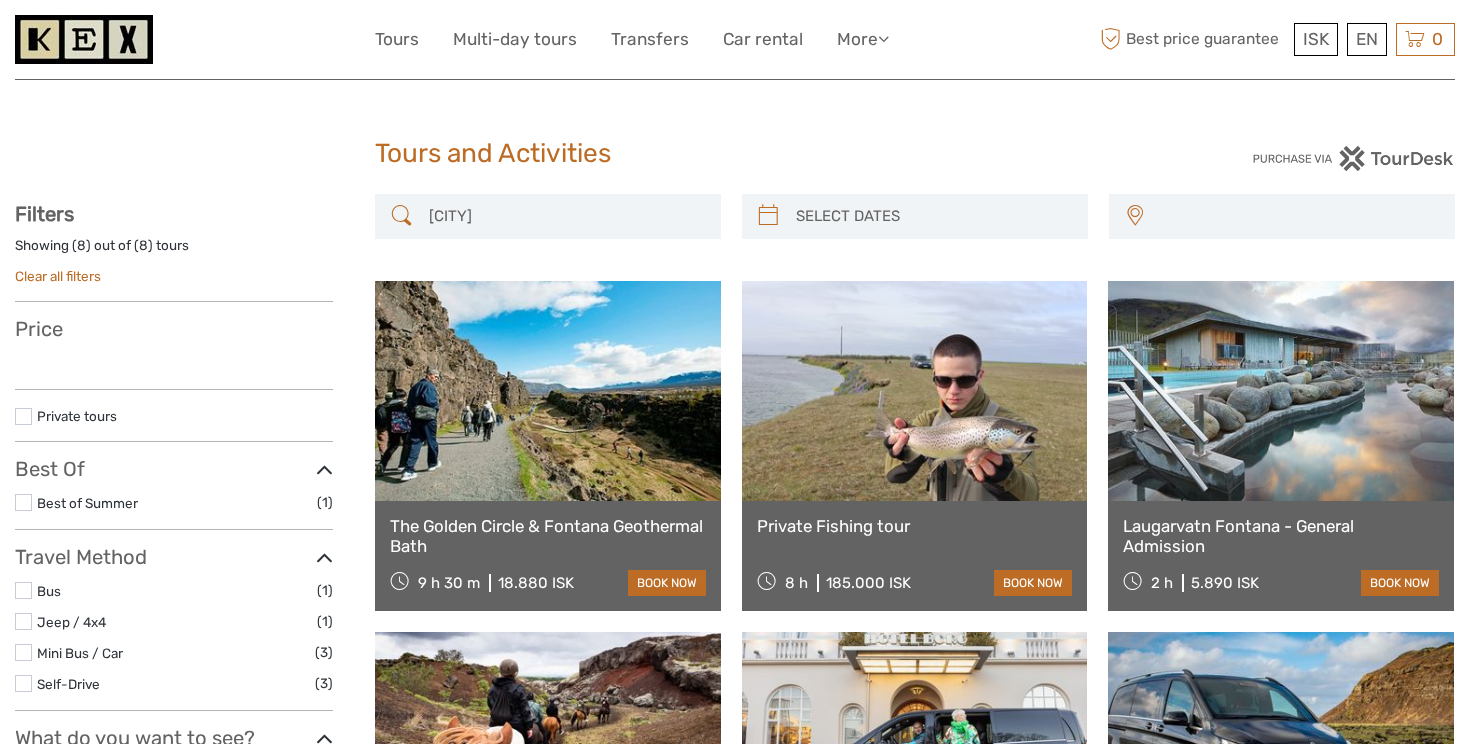 select 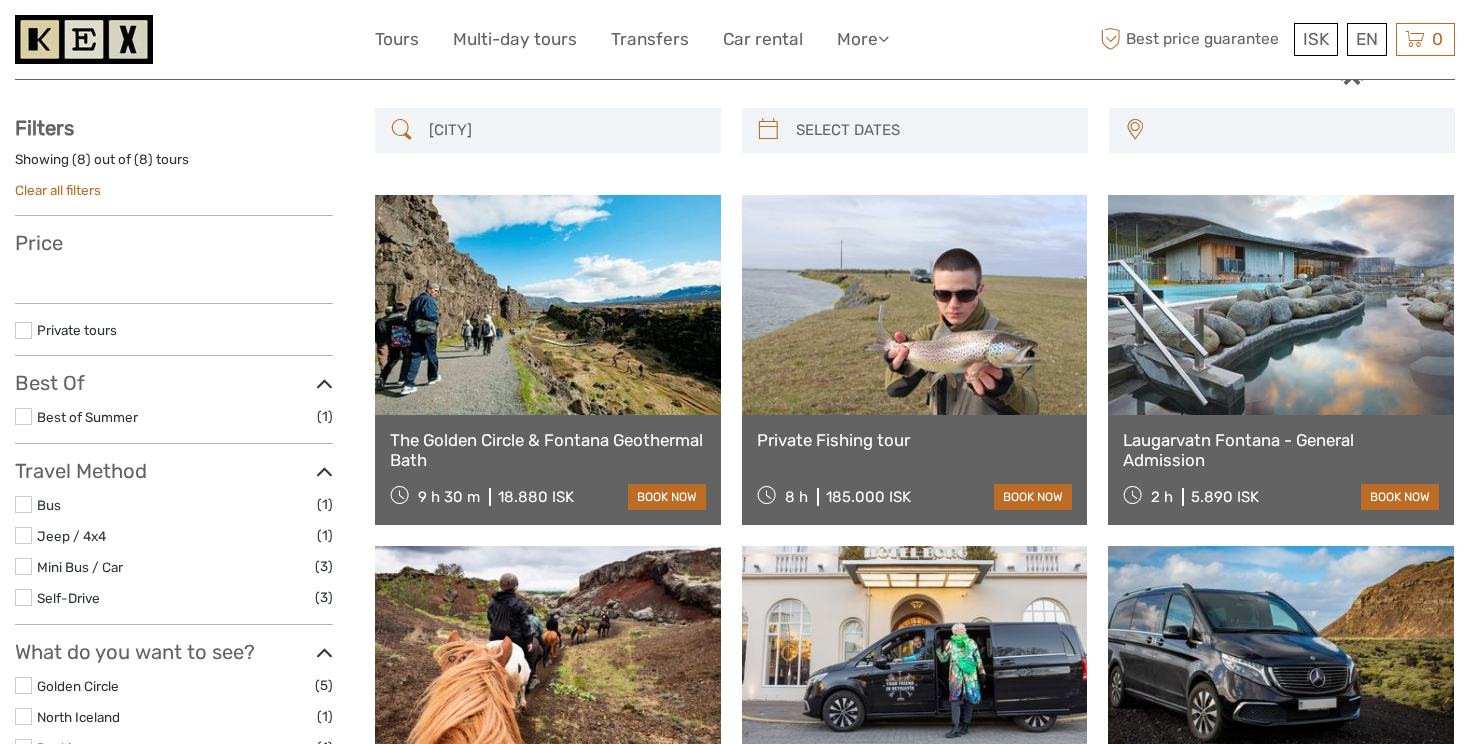select 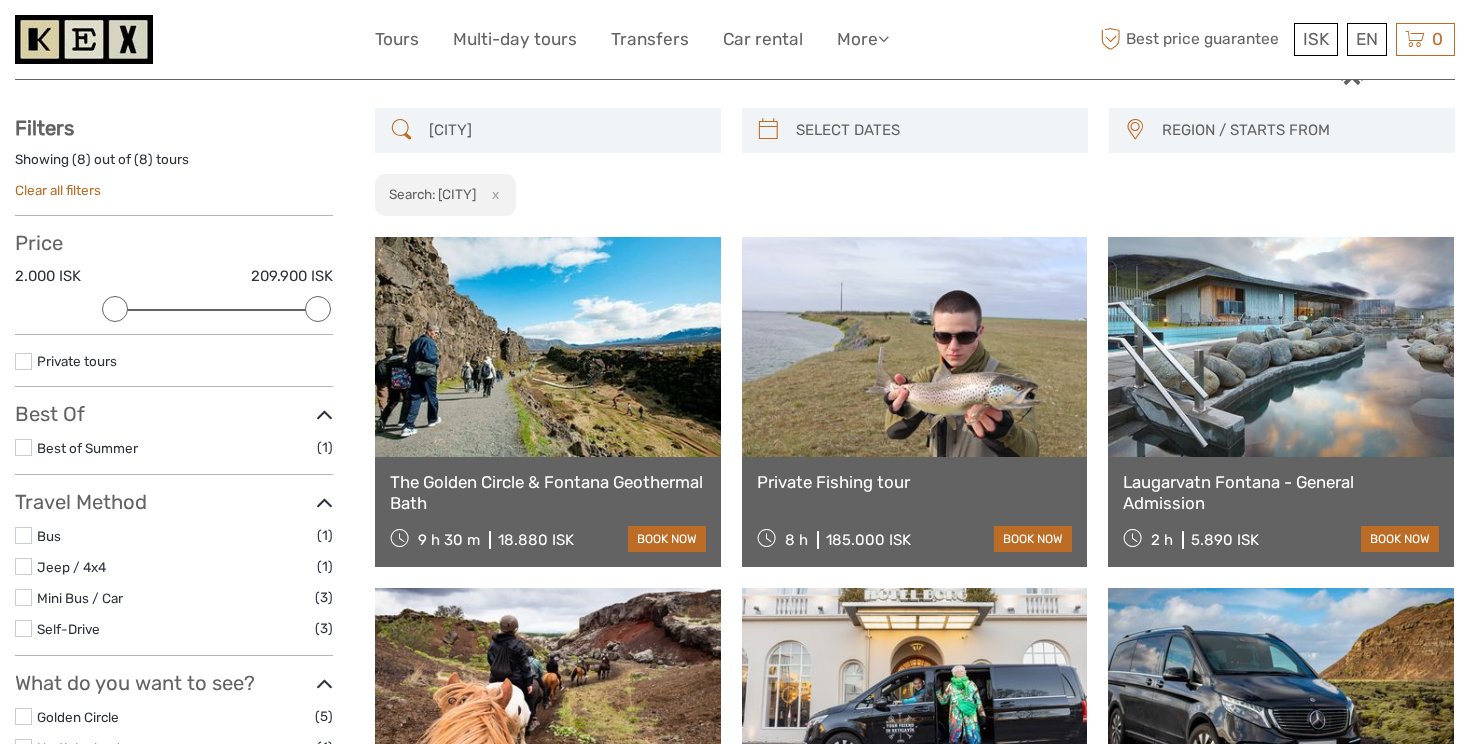 scroll, scrollTop: 0, scrollLeft: 0, axis: both 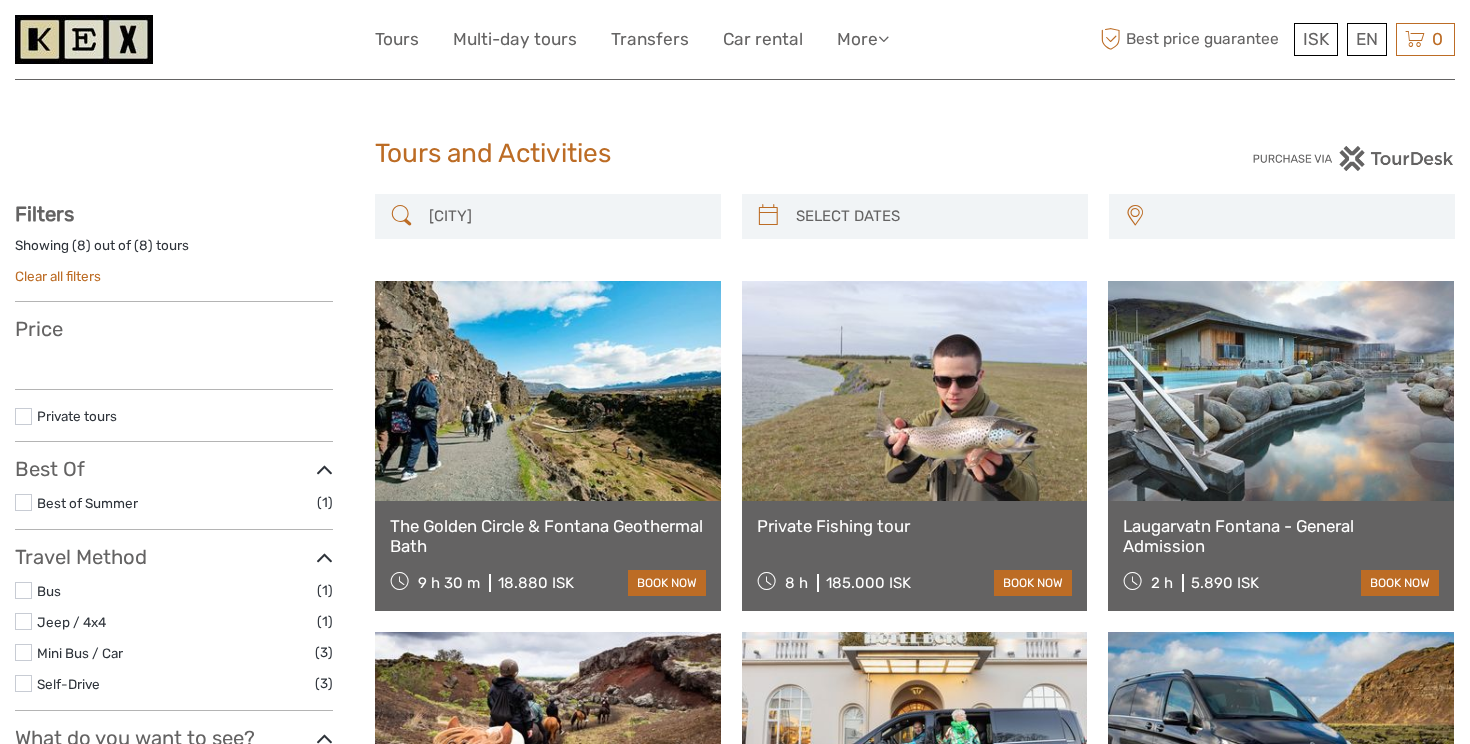 select 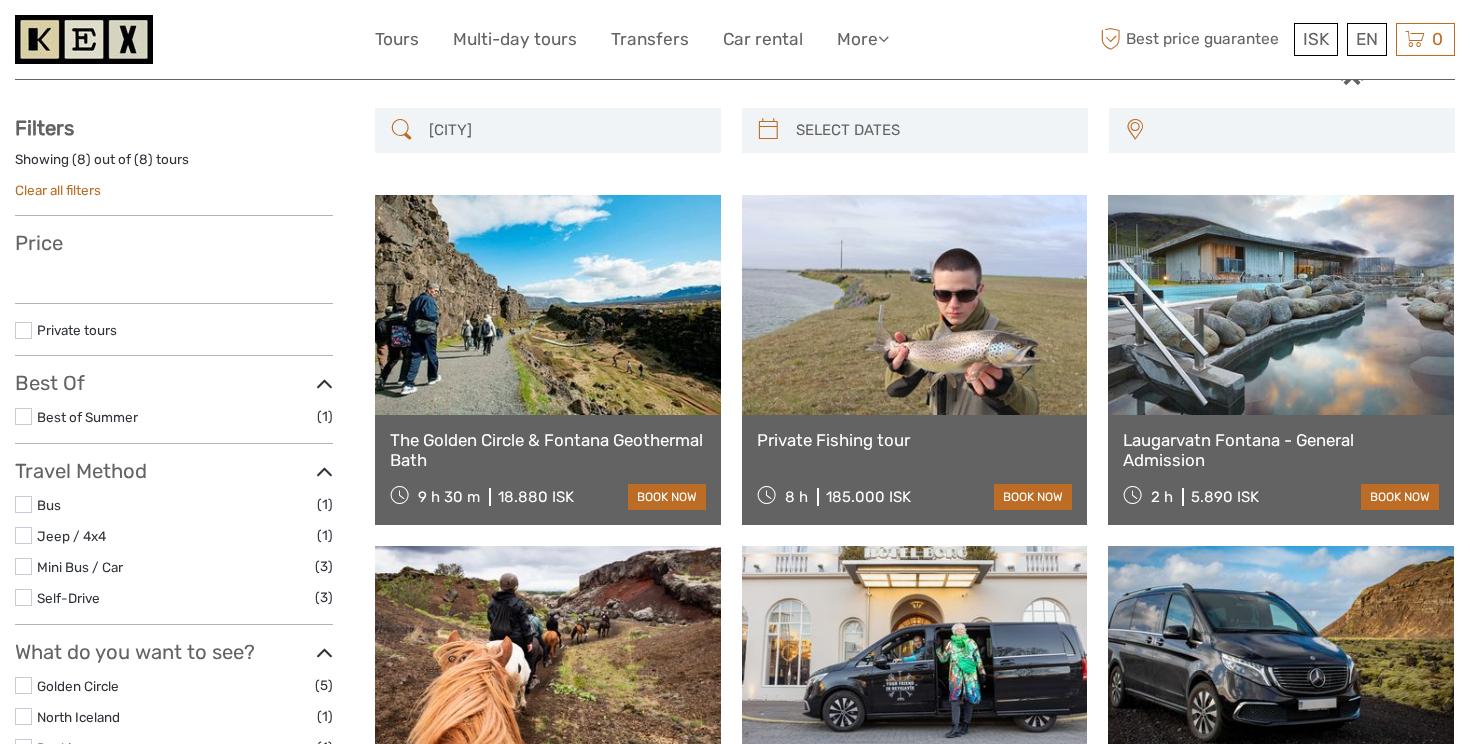 select 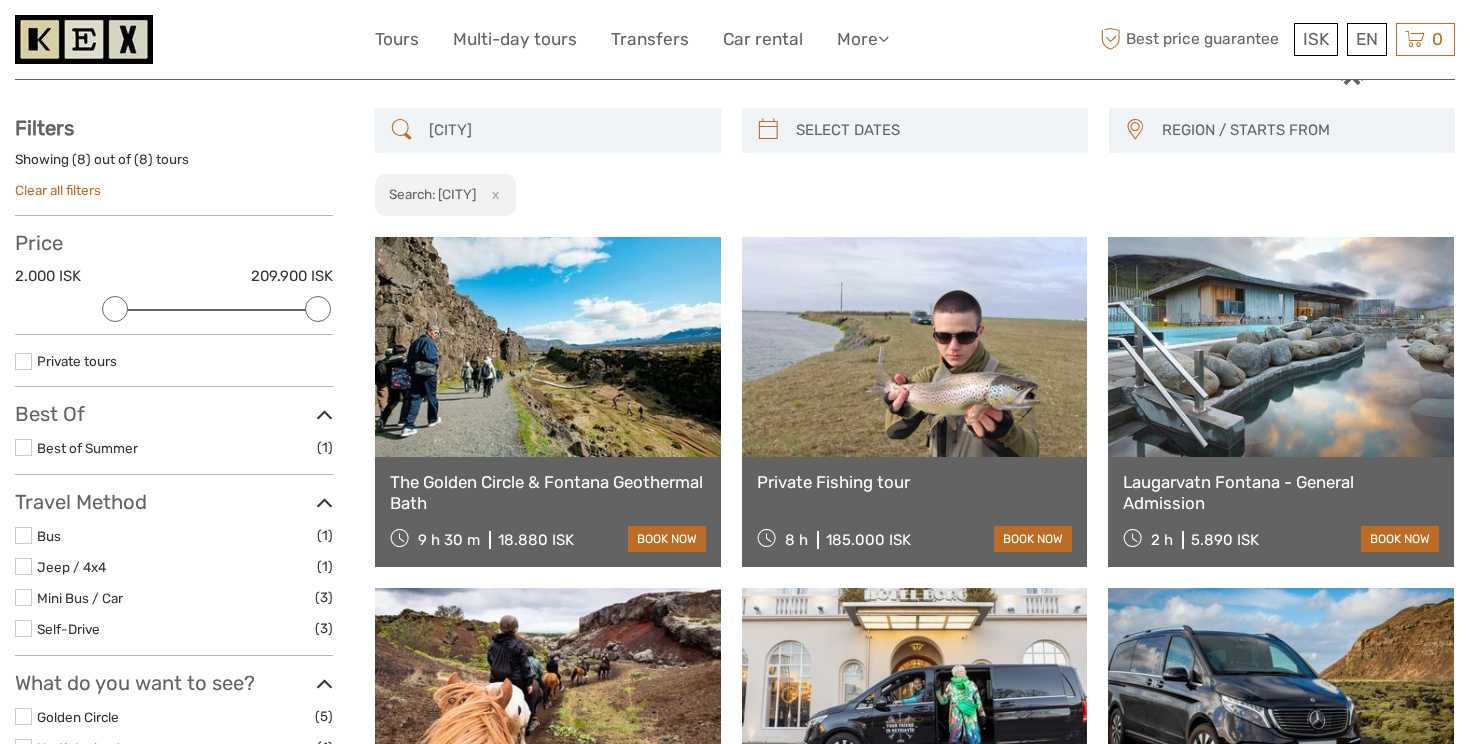 scroll, scrollTop: 0, scrollLeft: 0, axis: both 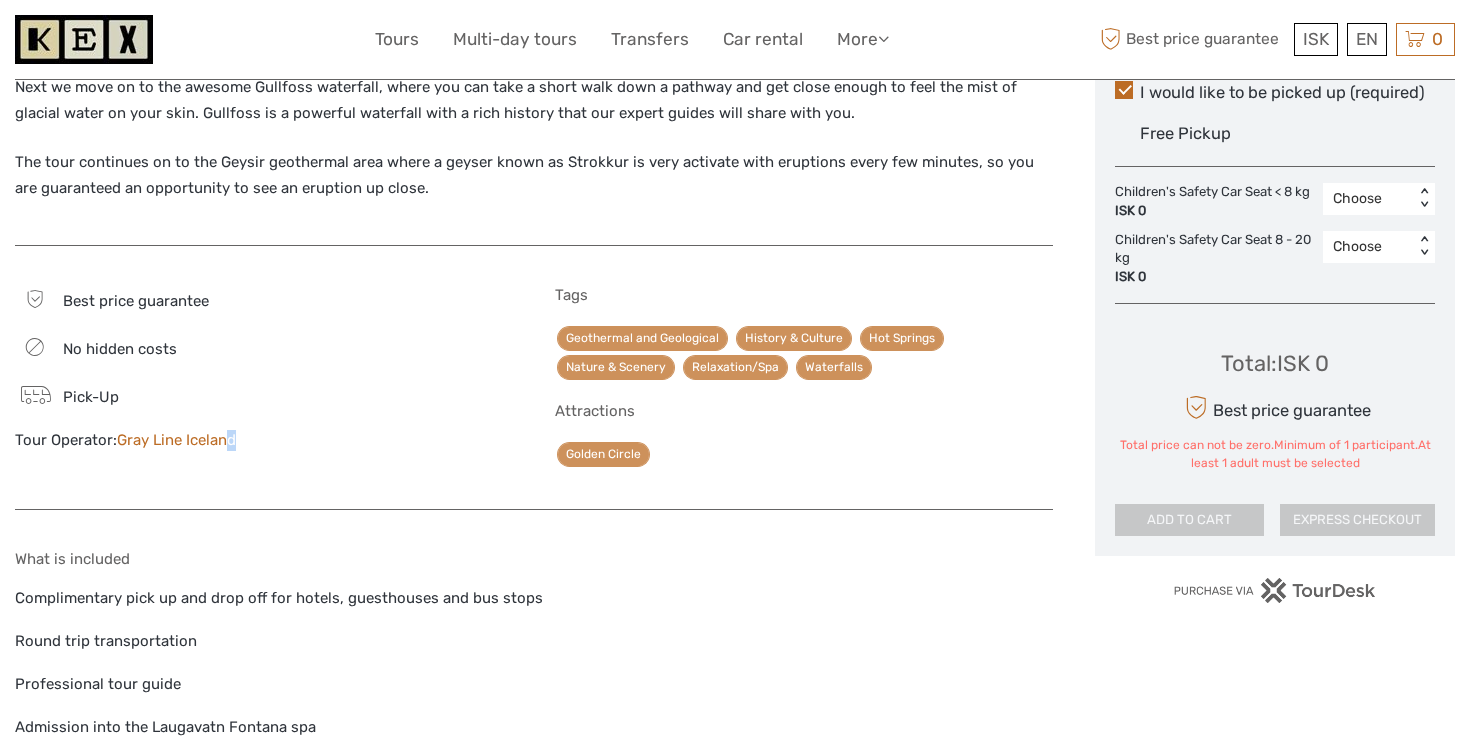 drag, startPoint x: 251, startPoint y: 469, endPoint x: 221, endPoint y: 467, distance: 30.066593 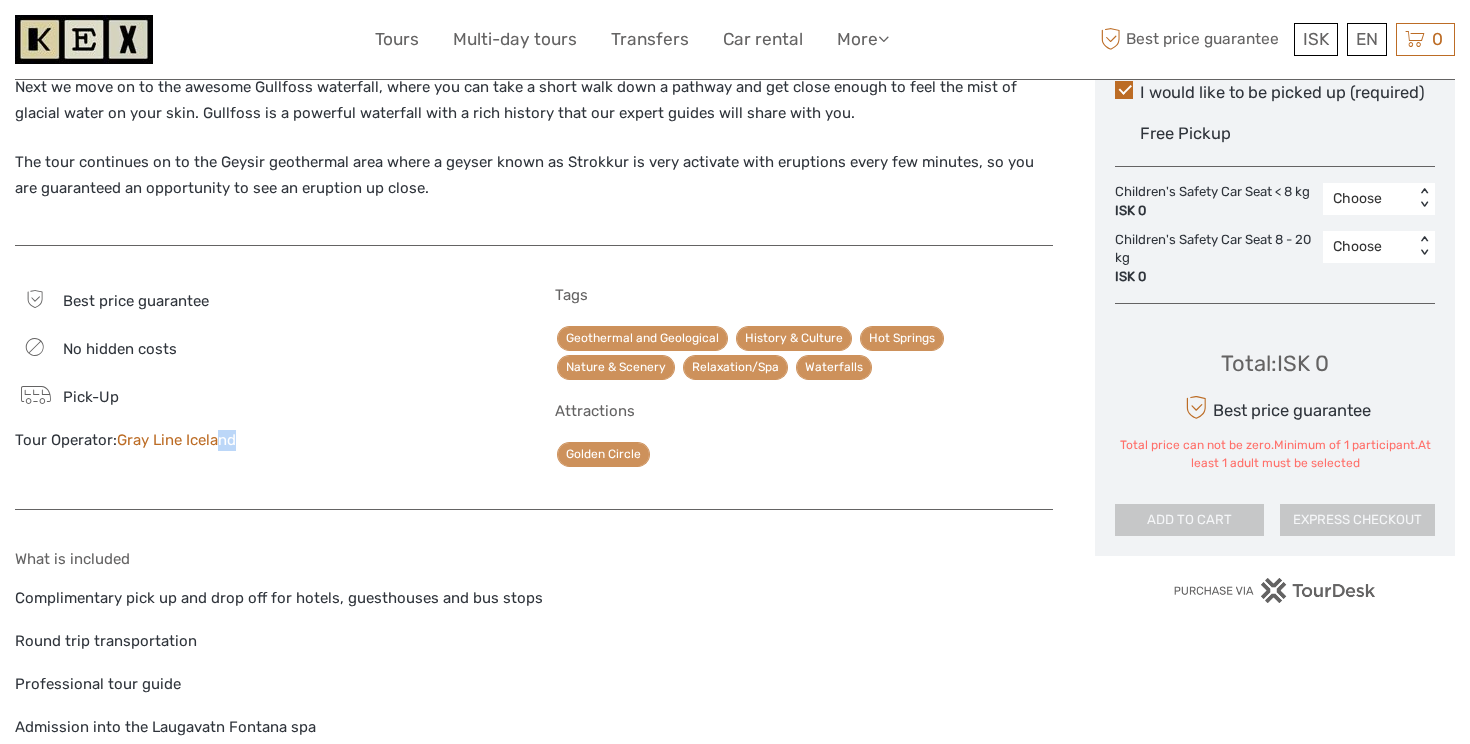 click on "Gray Line Iceland" at bounding box center [176, 440] 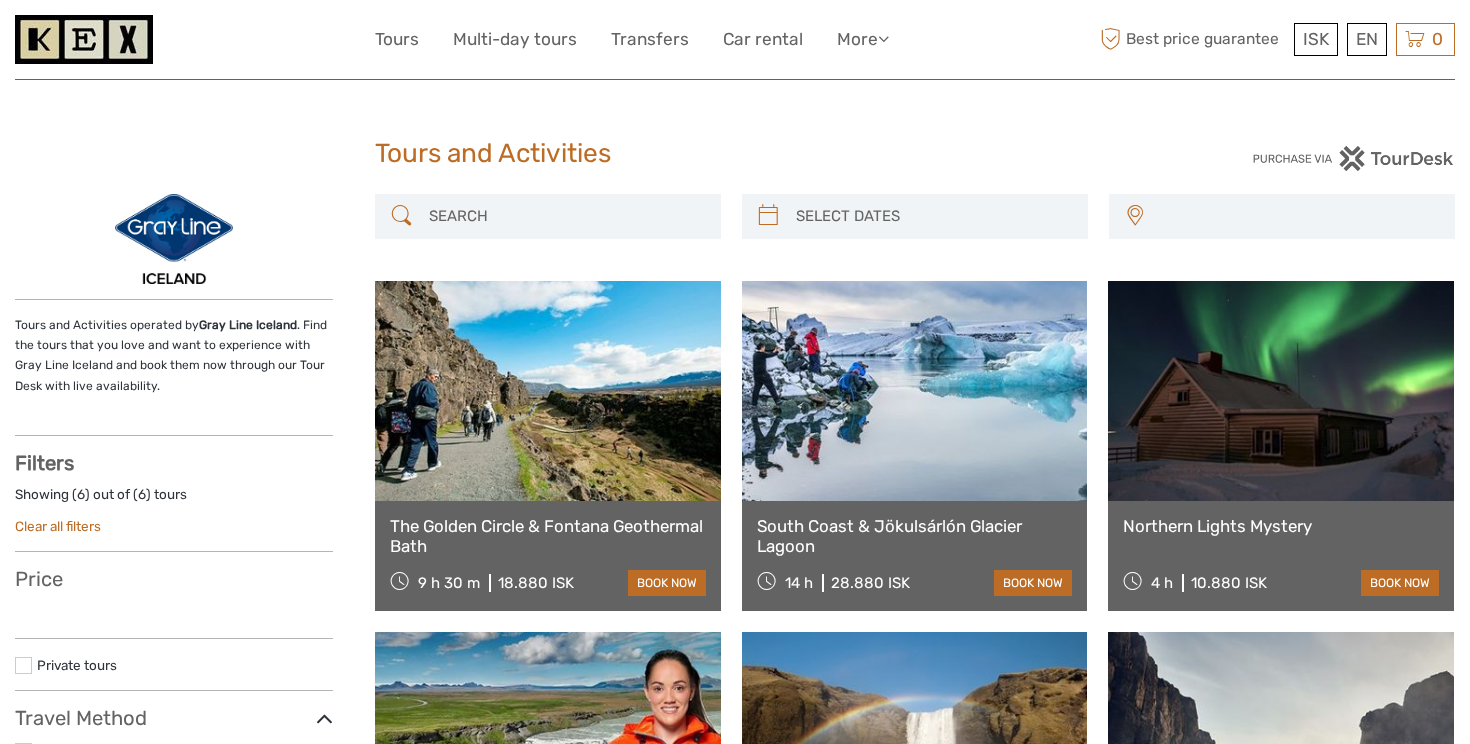select 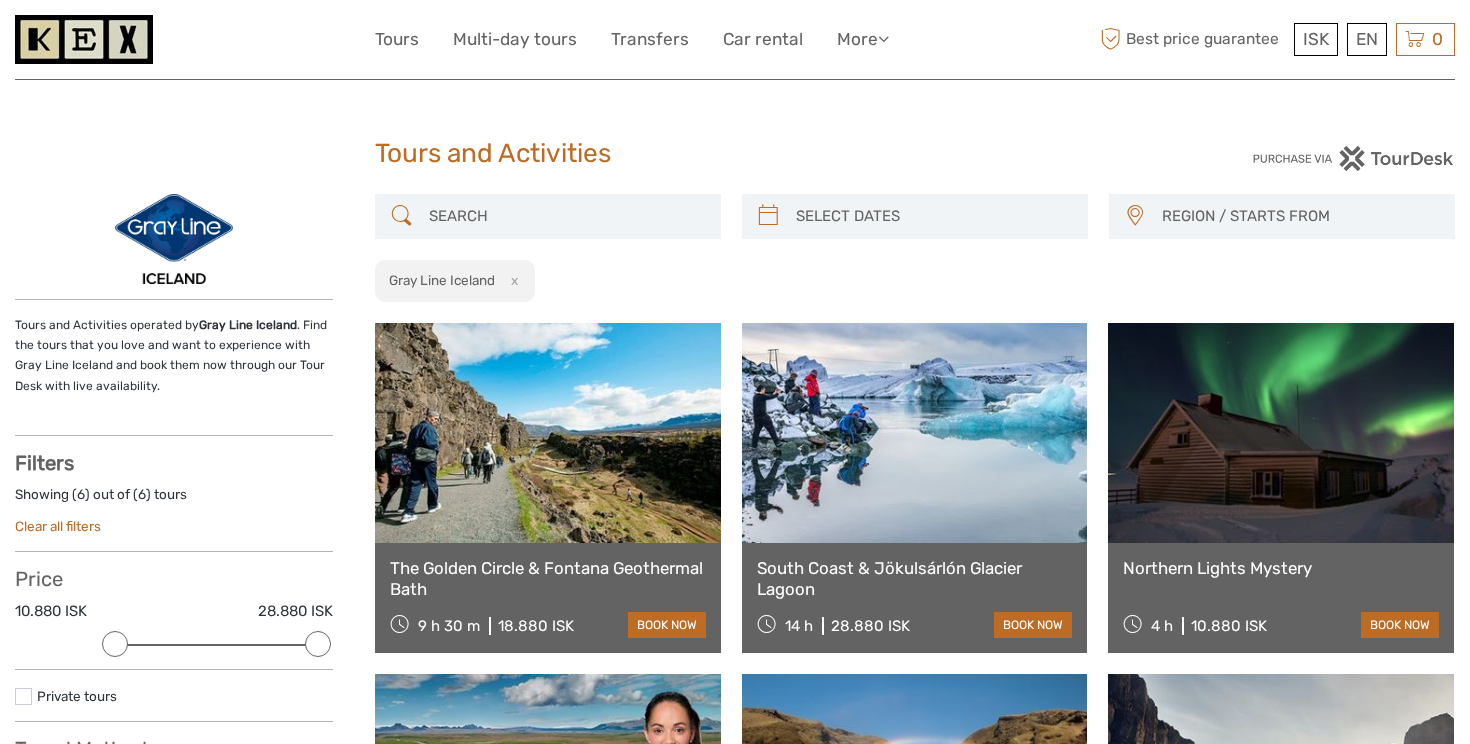 scroll, scrollTop: 0, scrollLeft: 0, axis: both 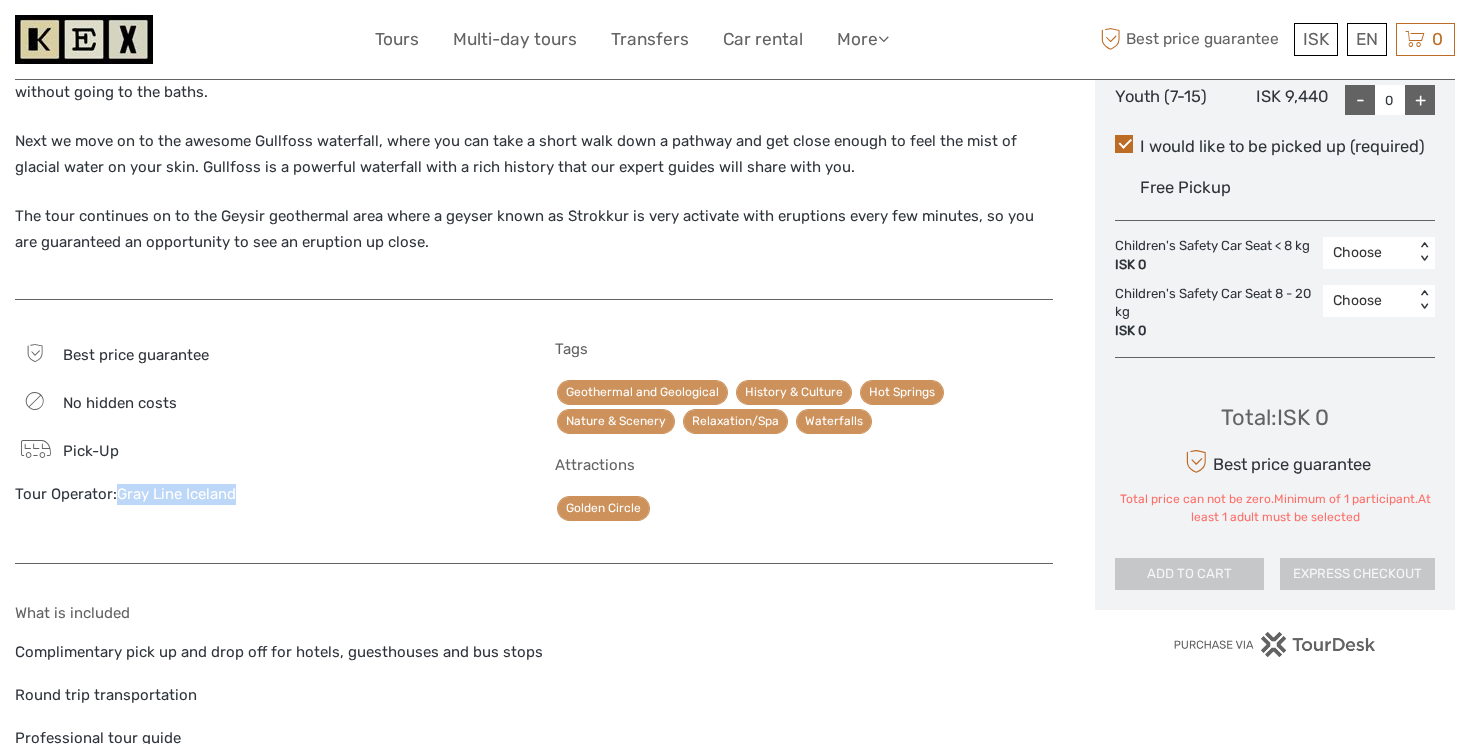 drag, startPoint x: 260, startPoint y: 526, endPoint x: 117, endPoint y: 522, distance: 143.05594 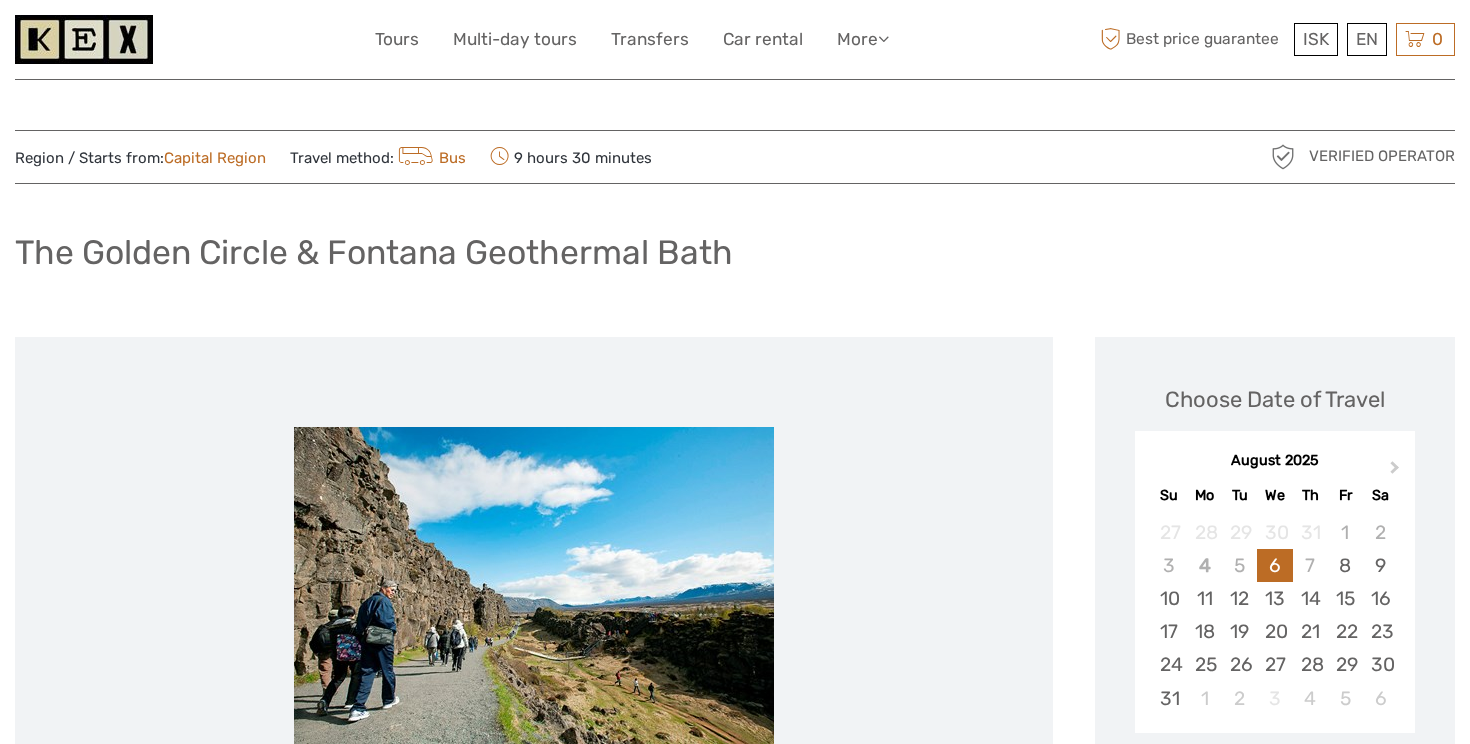 scroll, scrollTop: 119, scrollLeft: 0, axis: vertical 